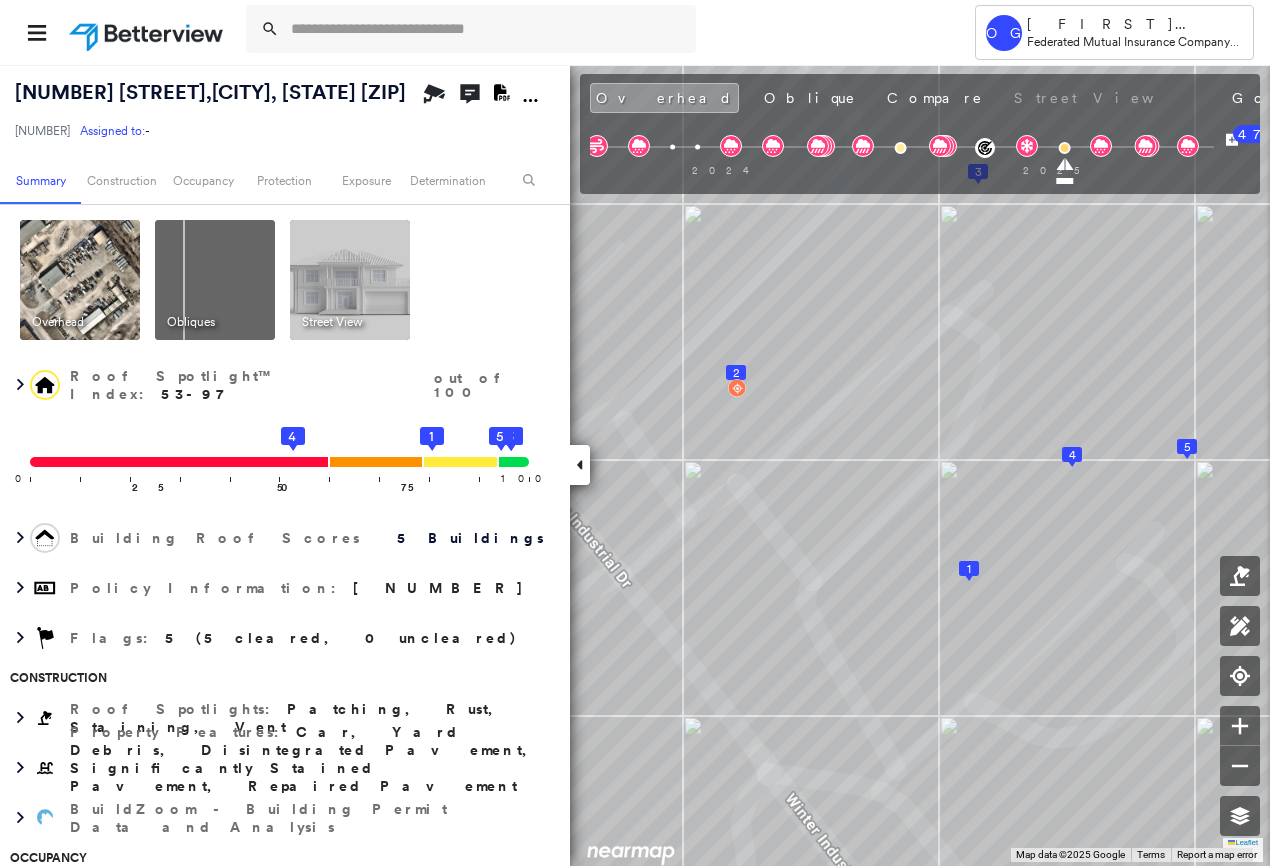 scroll, scrollTop: 0, scrollLeft: 0, axis: both 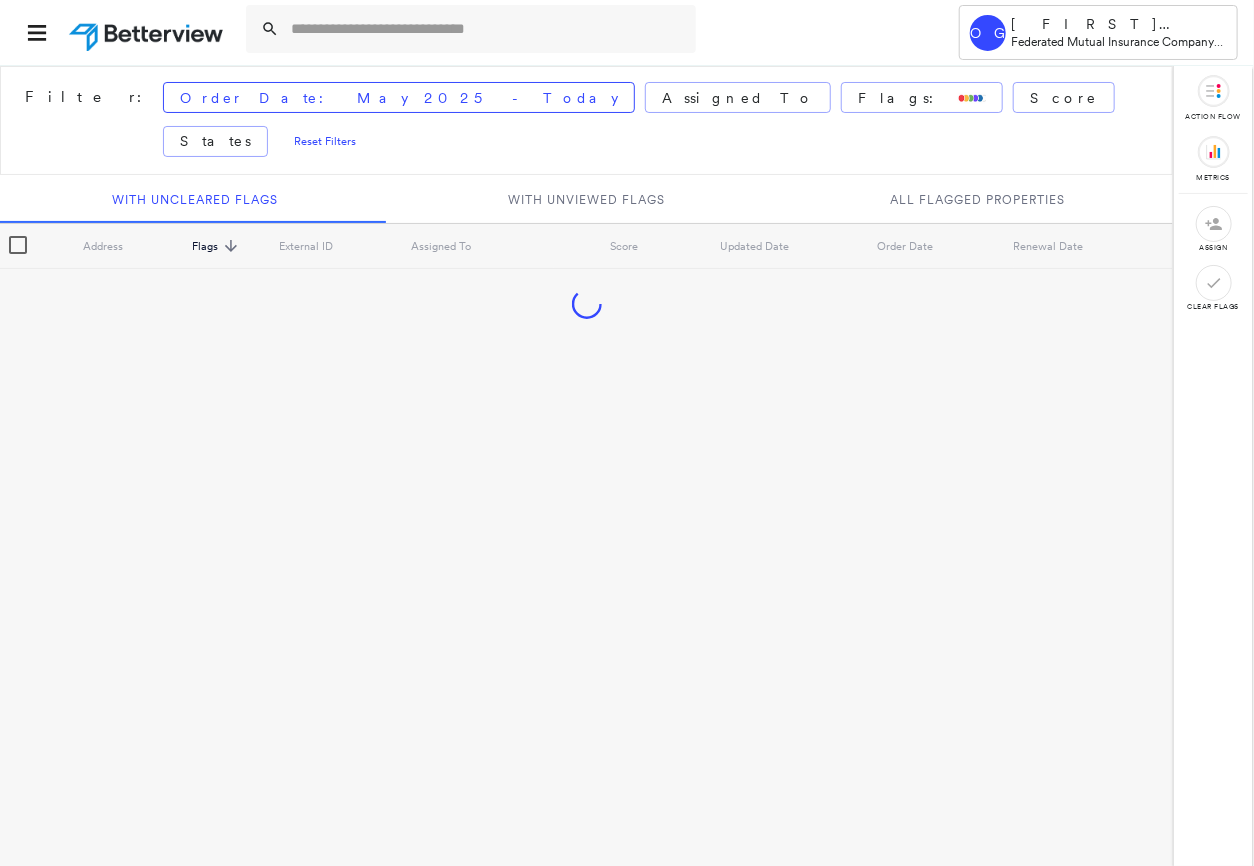 click at bounding box center (487, 29) 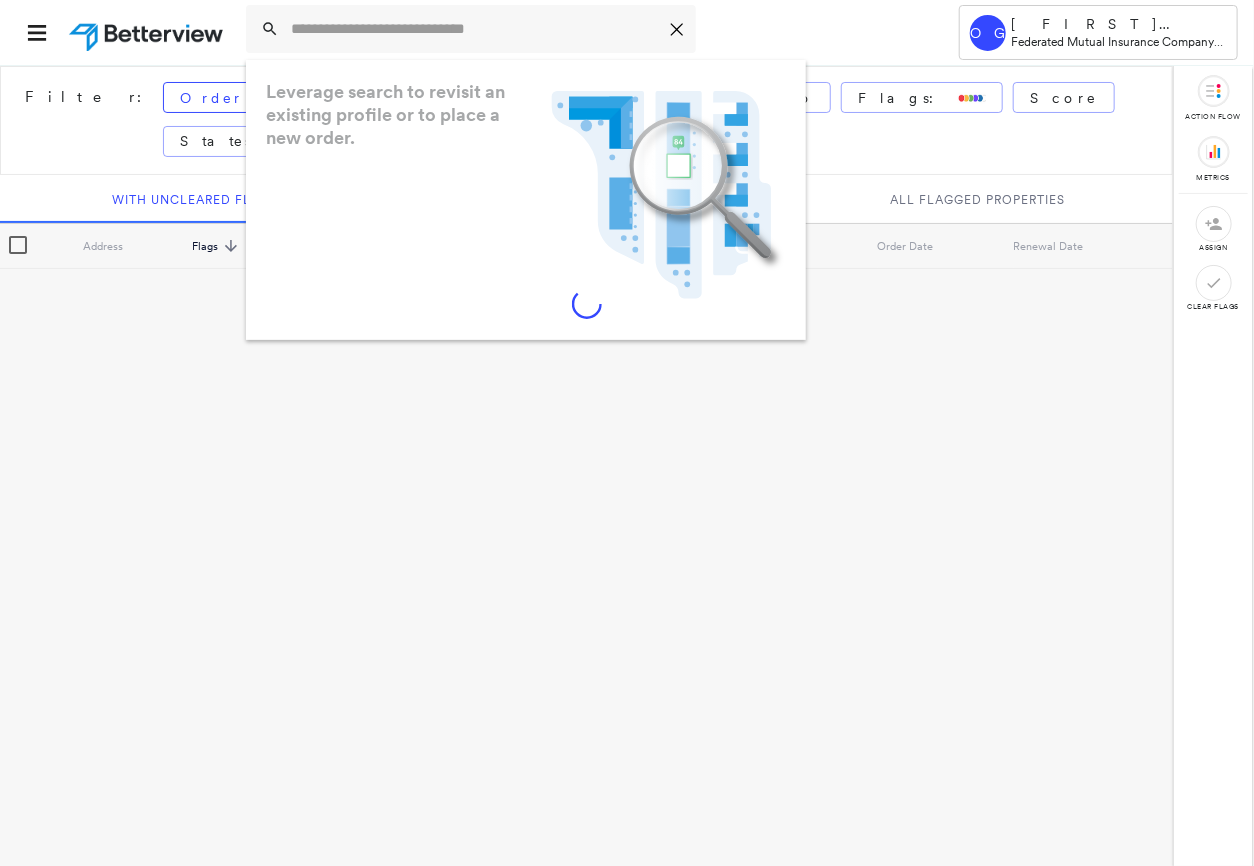paste on "**********" 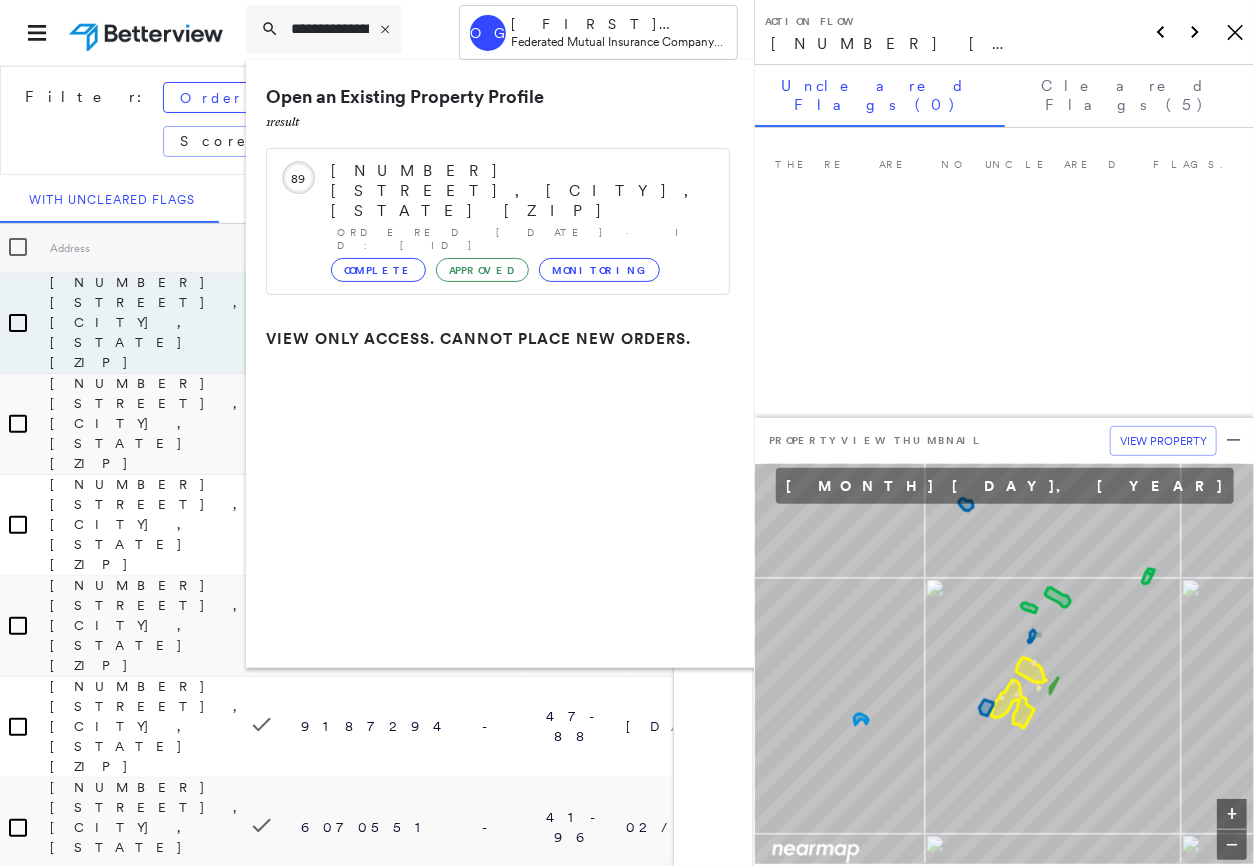 type on "**********" 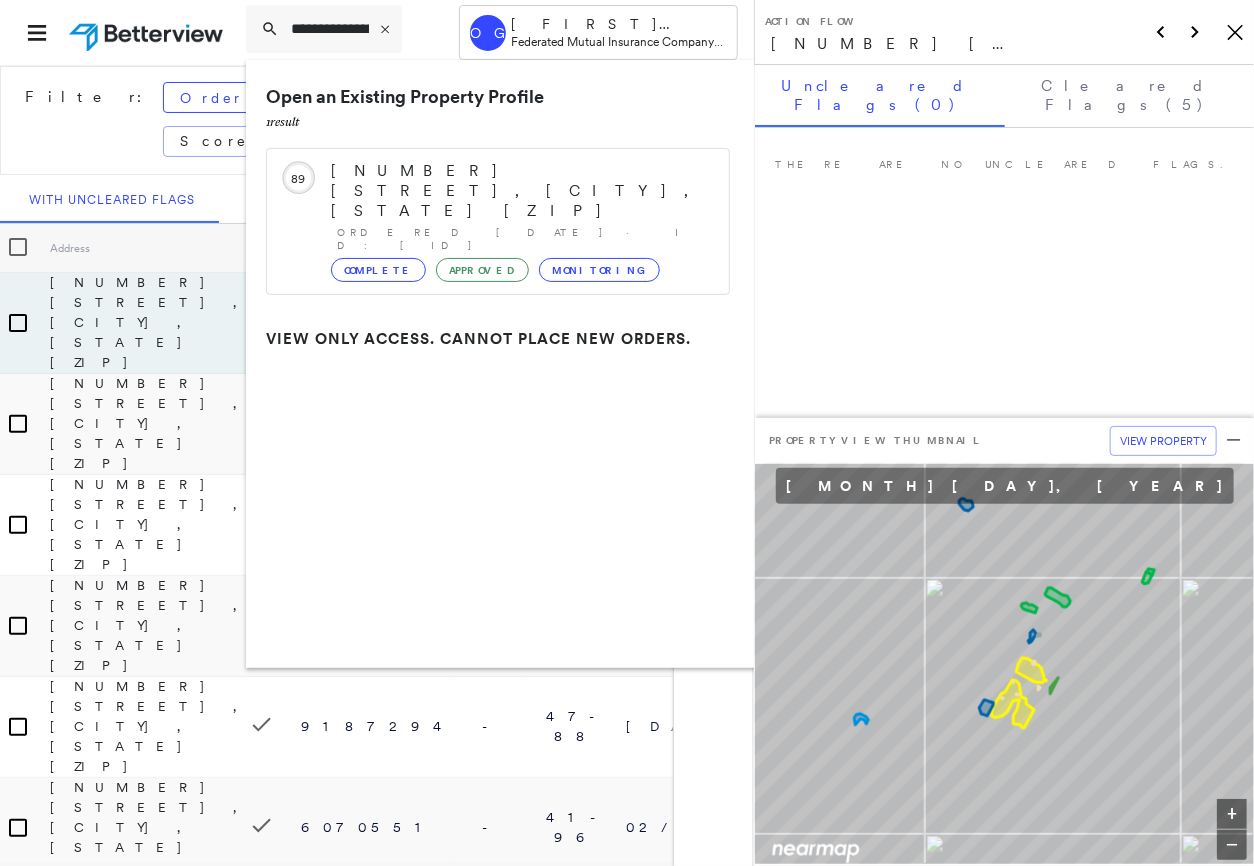 click on "11607 Concord Village Ave, St Louis, MO 63128-1310" at bounding box center (520, 191) 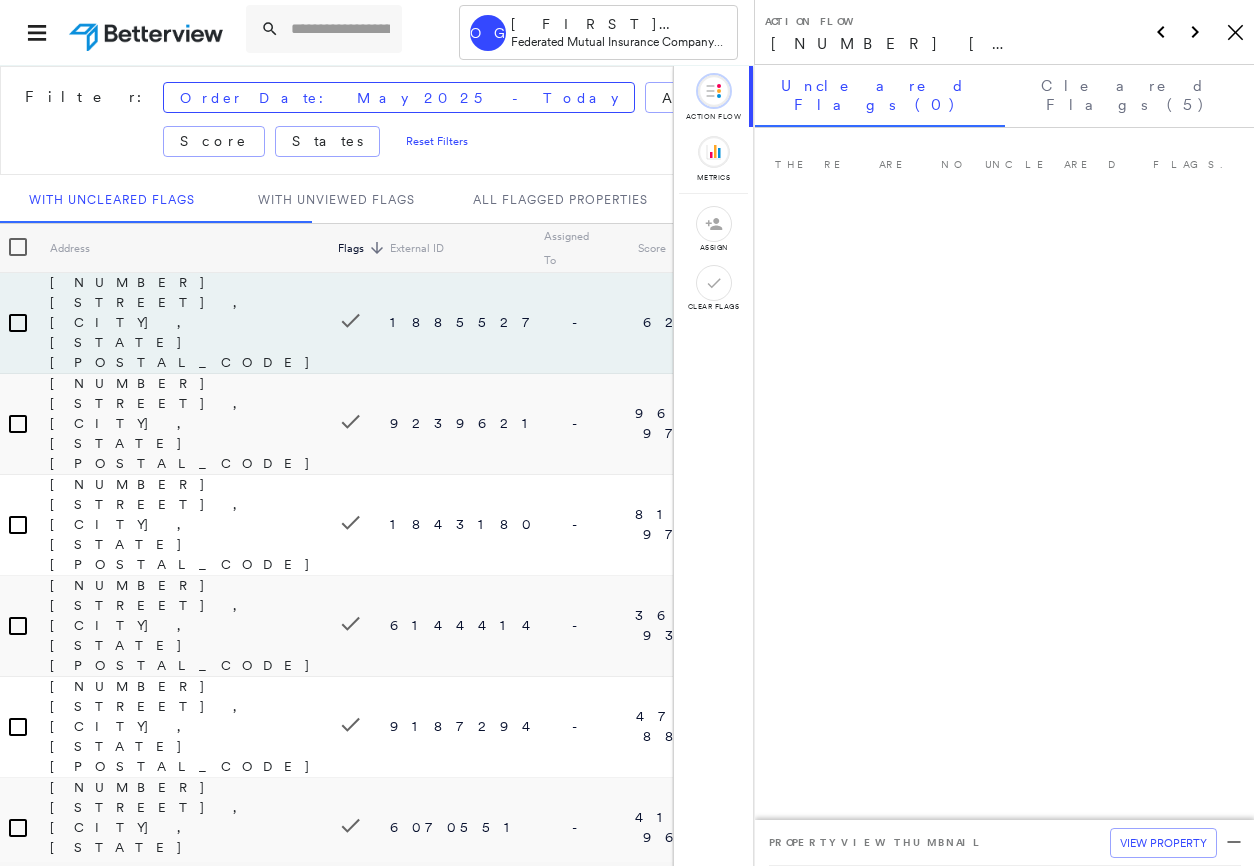scroll, scrollTop: 0, scrollLeft: 0, axis: both 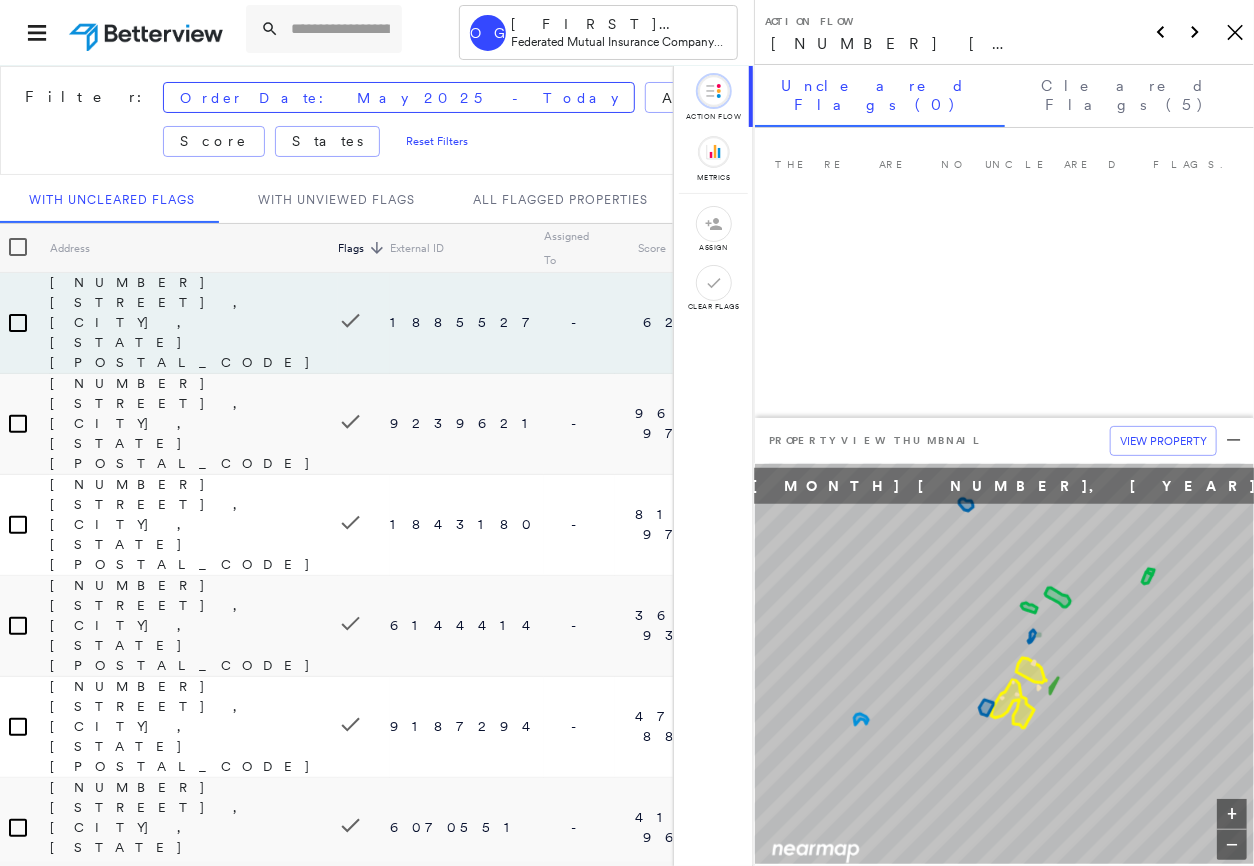 click at bounding box center [340, 29] 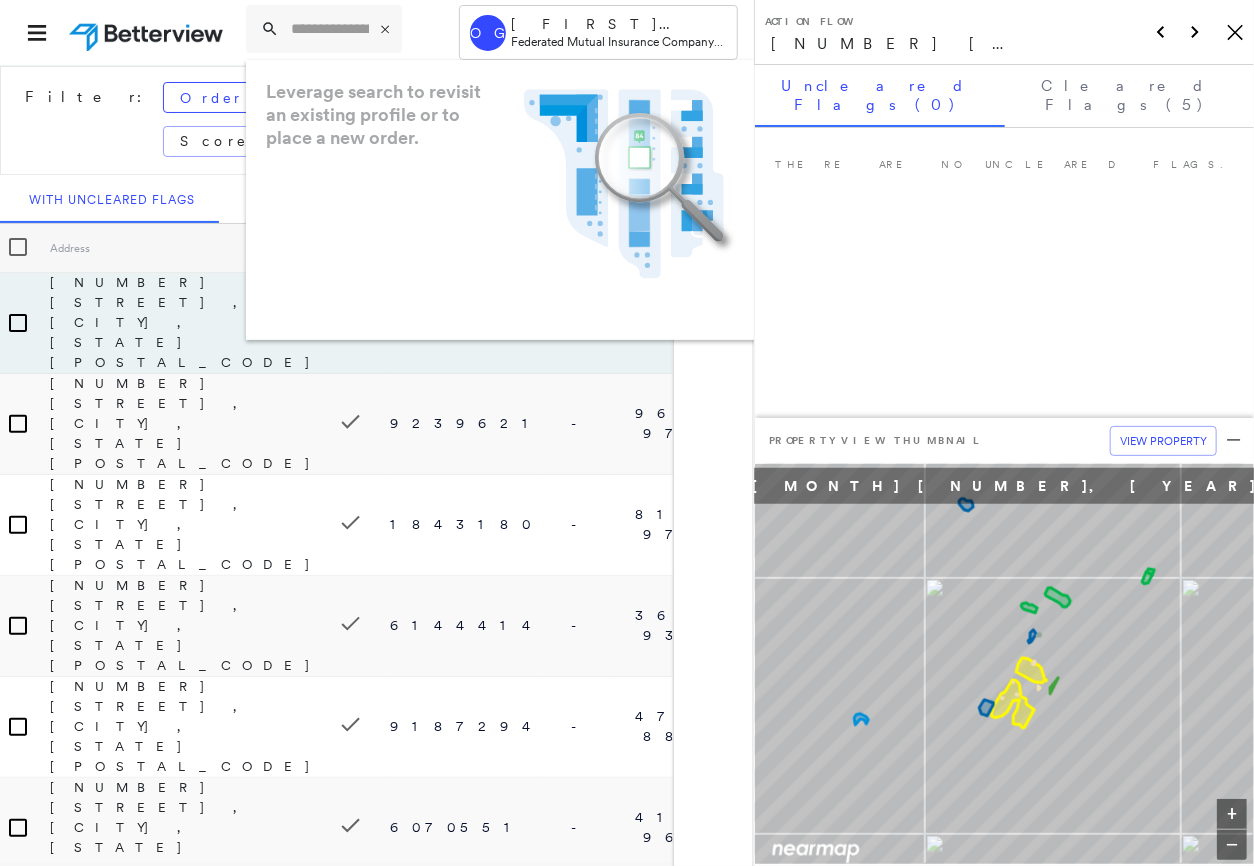 paste on "**********" 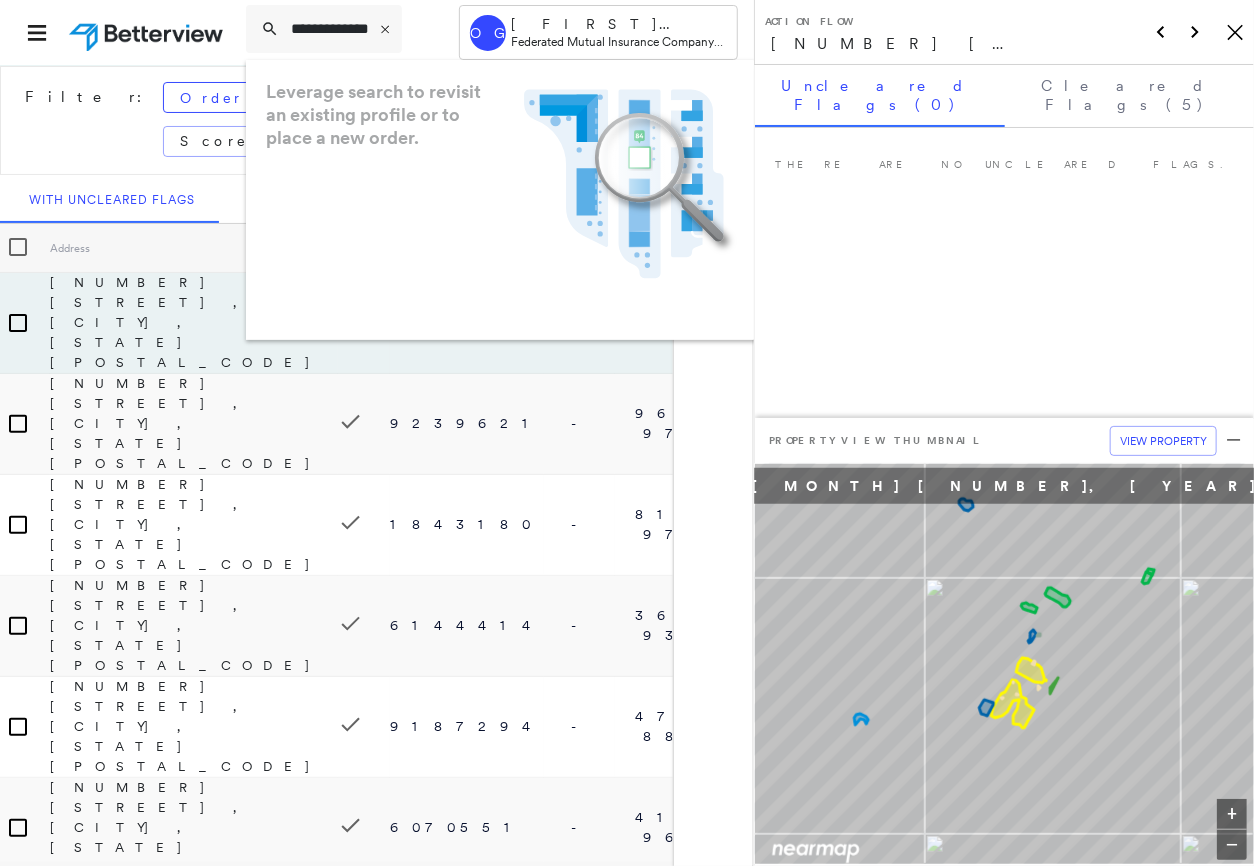 scroll, scrollTop: 0, scrollLeft: 13, axis: horizontal 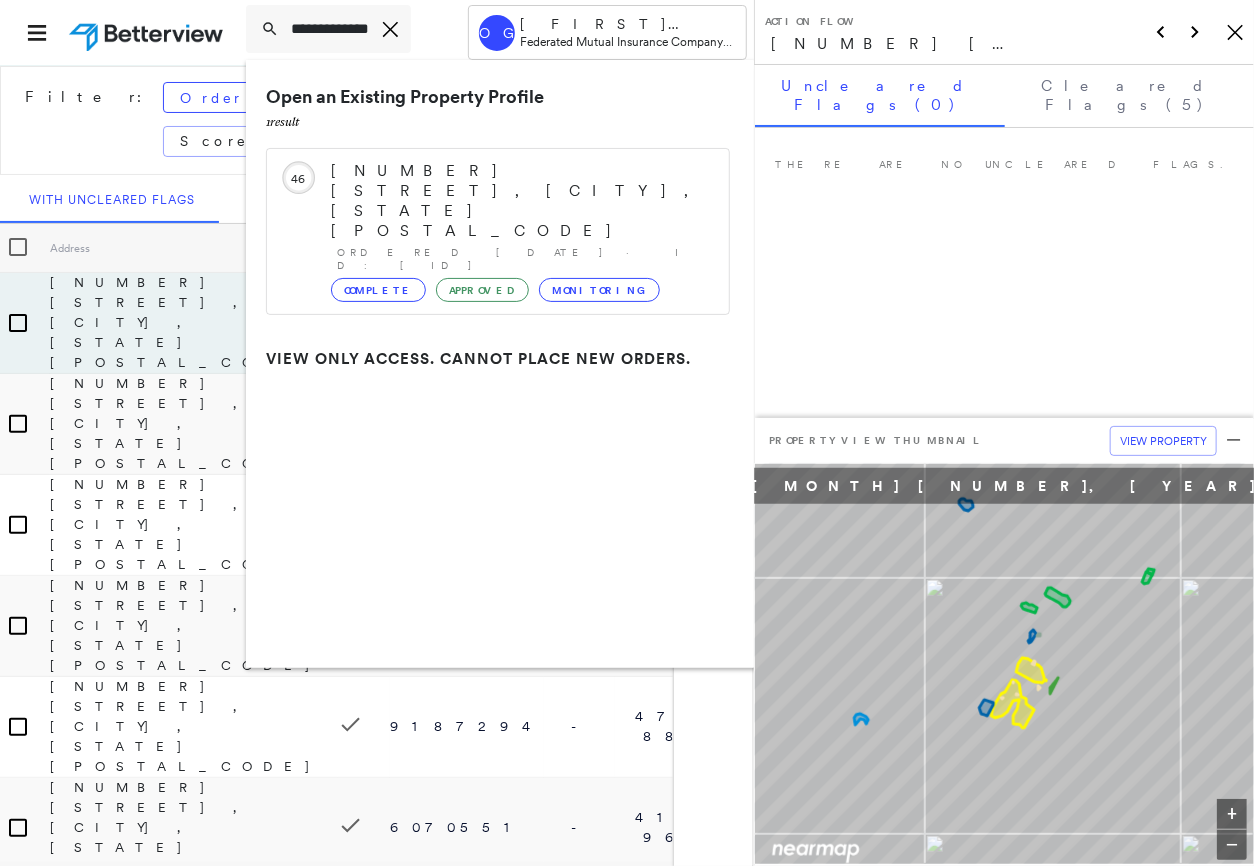 type on "**********" 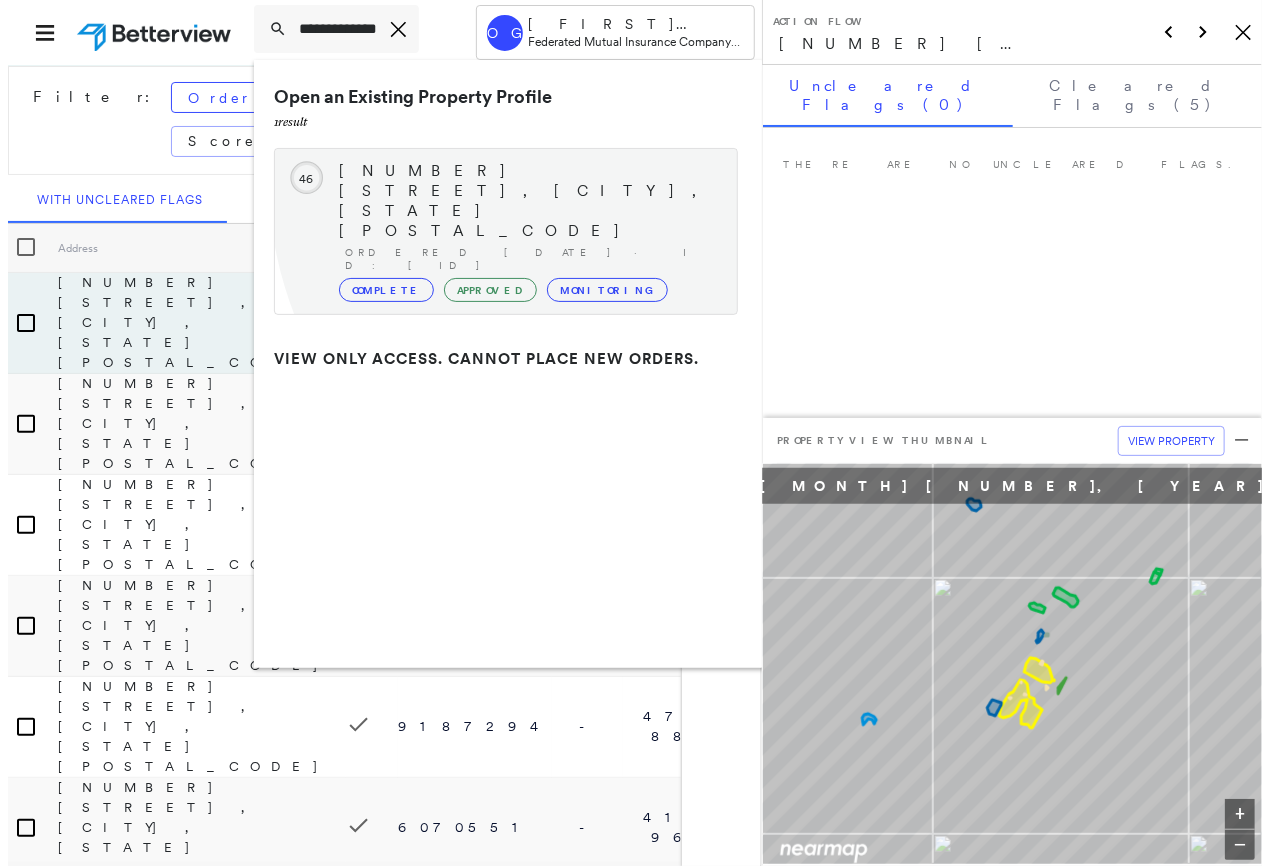 scroll, scrollTop: 0, scrollLeft: 0, axis: both 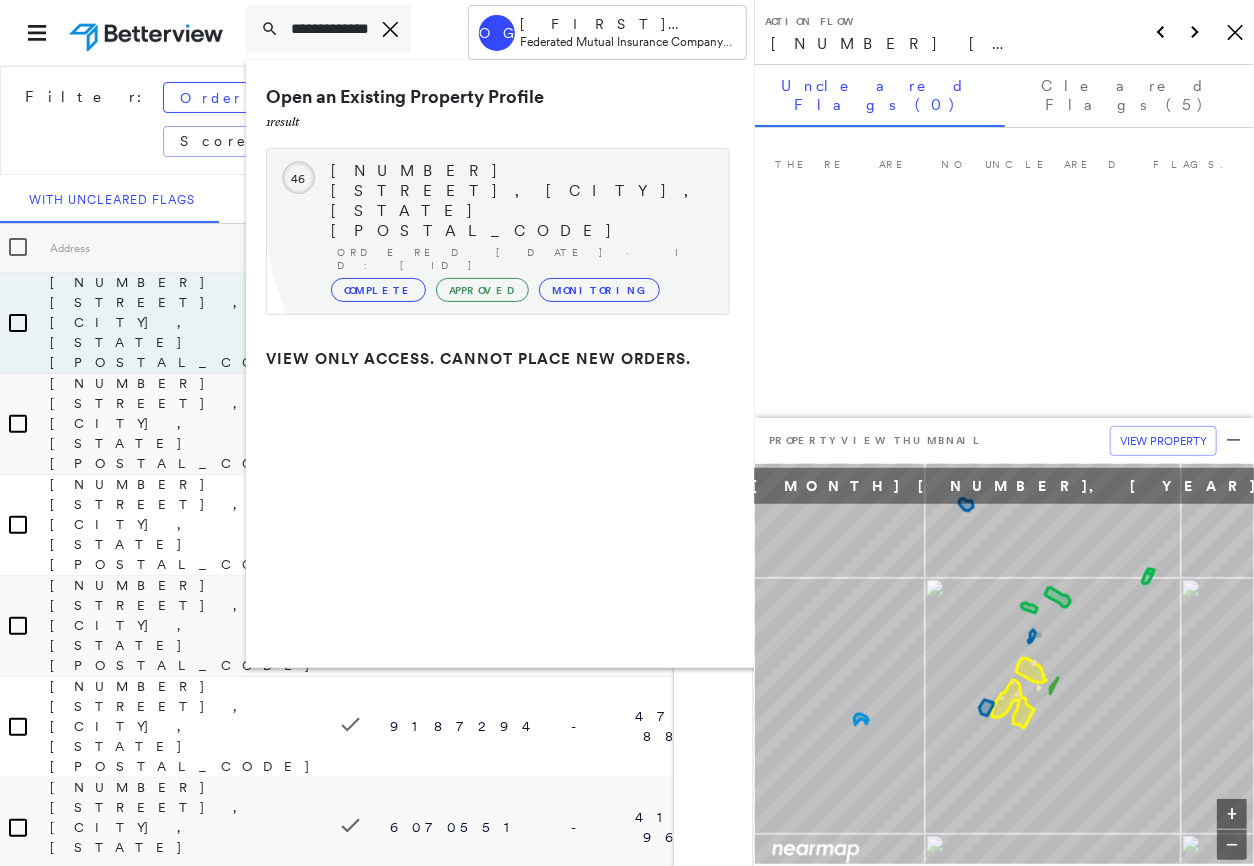 click on "[NUMBER] [STREET], [CITY], [STATE] [POSTAL_CODE]" at bounding box center [520, 201] 